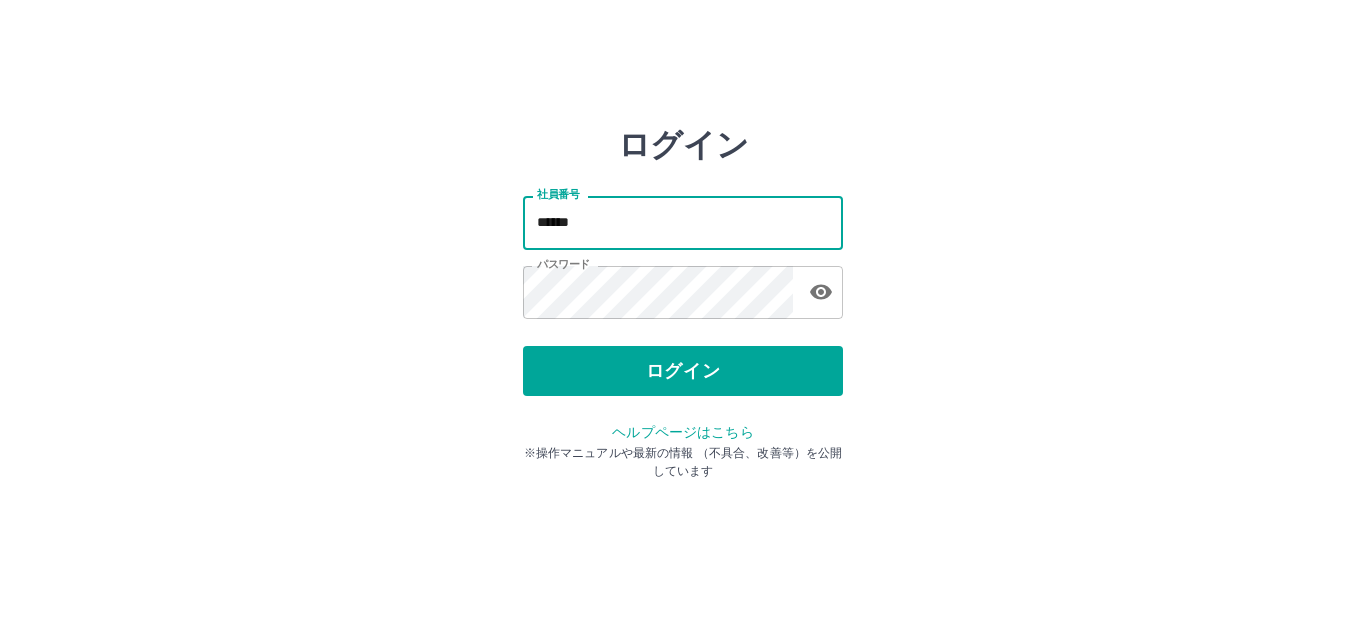 scroll, scrollTop: 0, scrollLeft: 0, axis: both 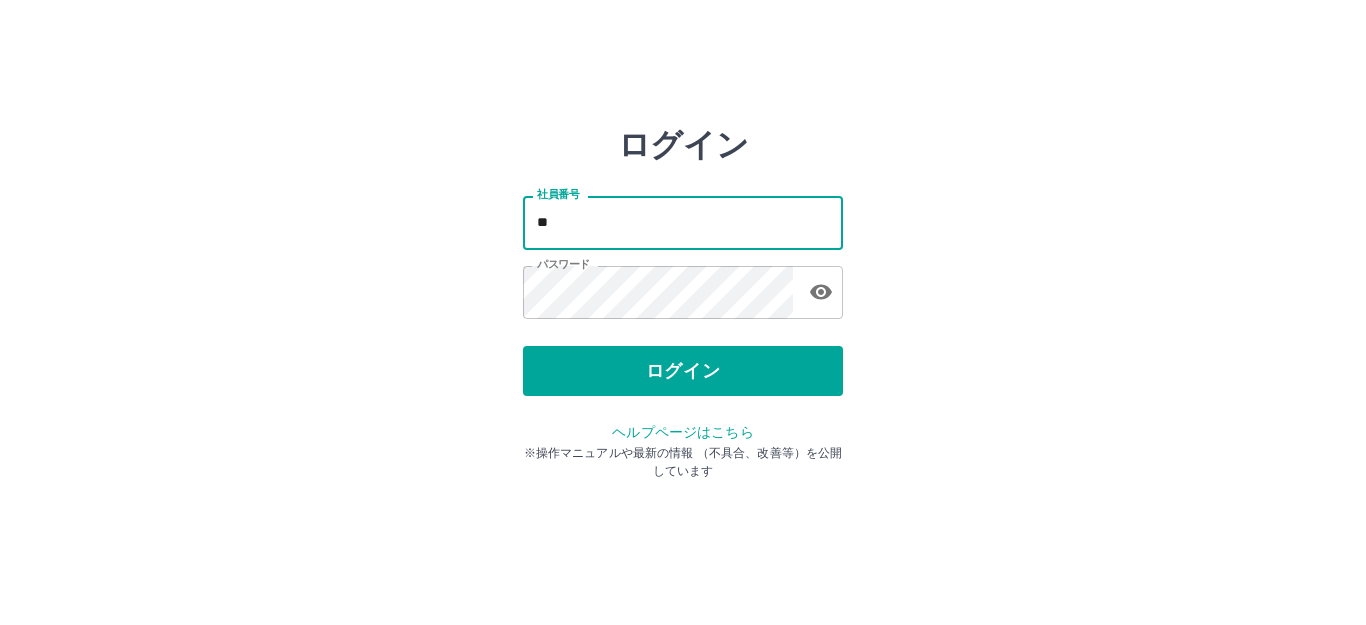 type on "*" 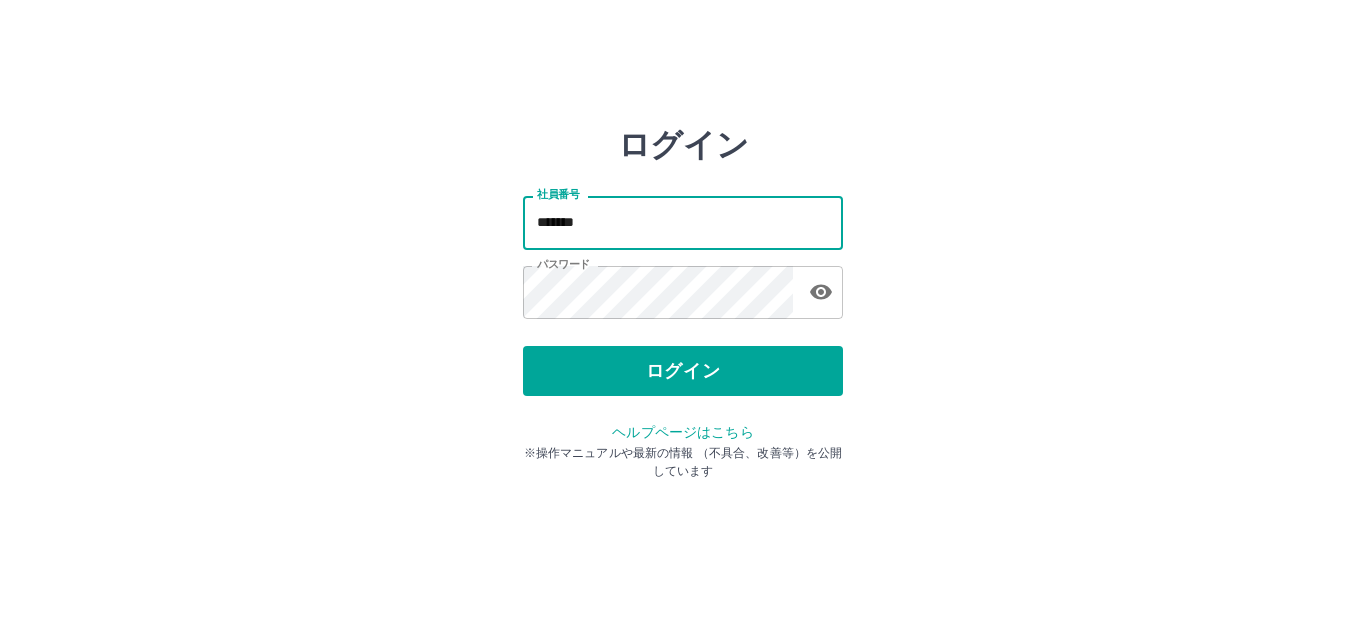 type on "*******" 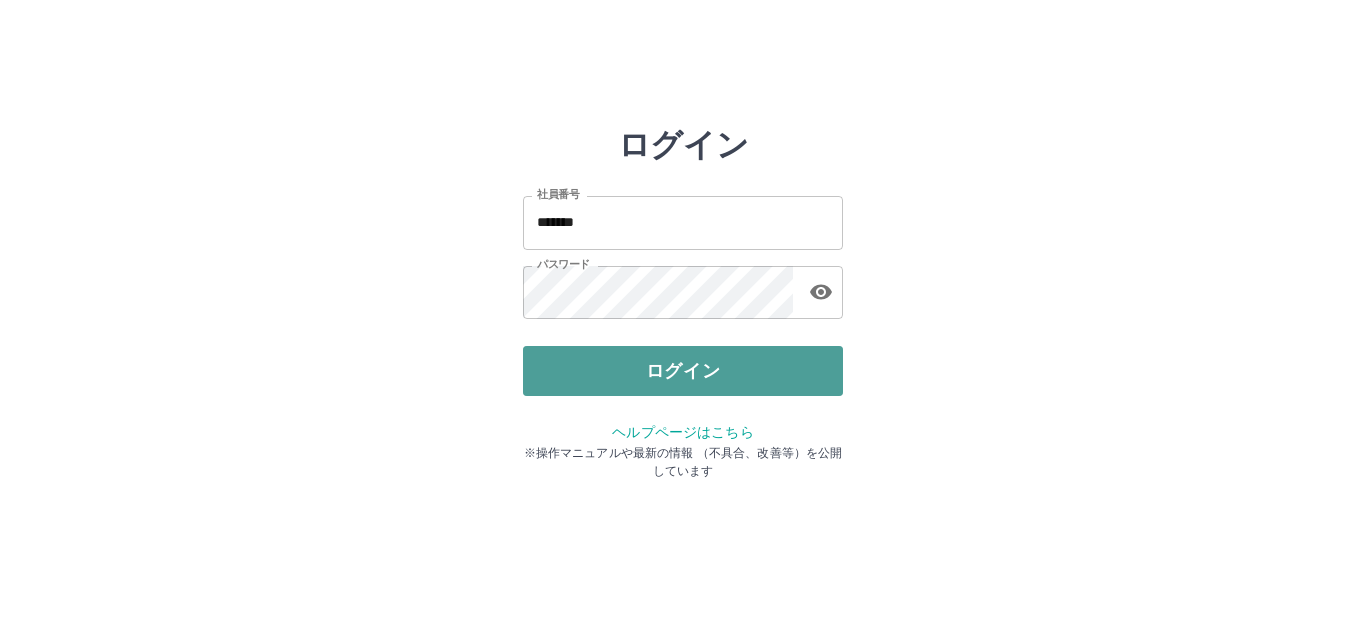click on "ログイン" at bounding box center [683, 371] 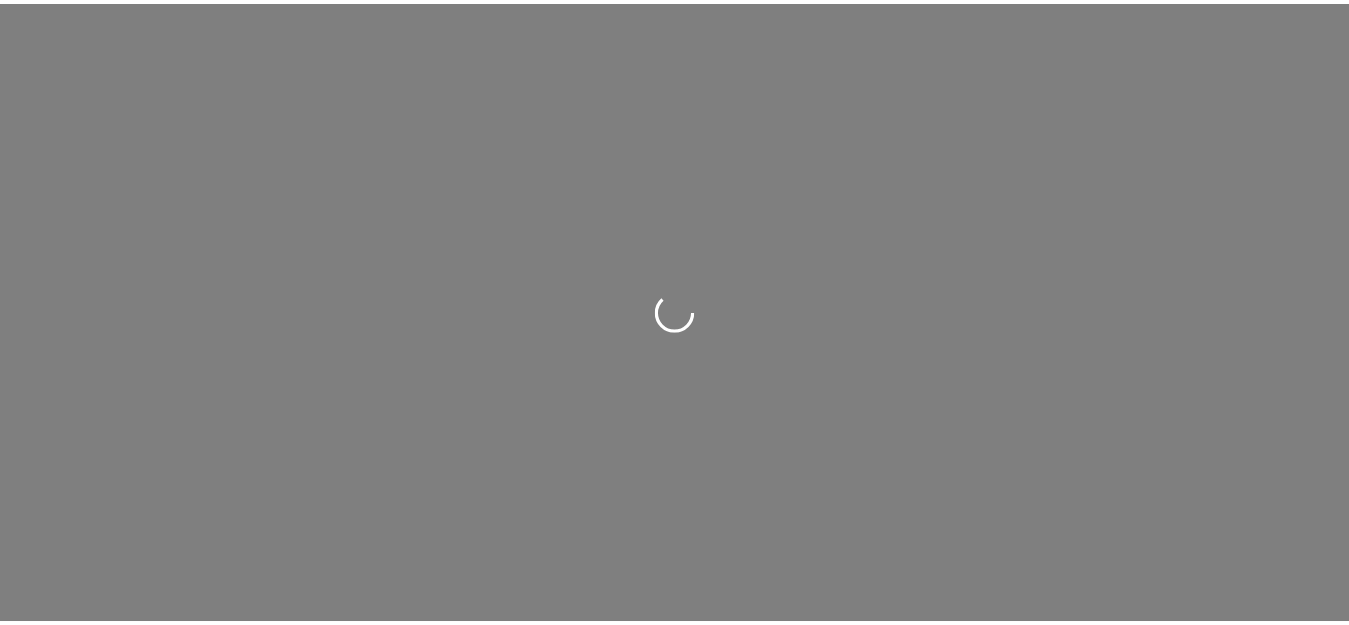 scroll, scrollTop: 0, scrollLeft: 0, axis: both 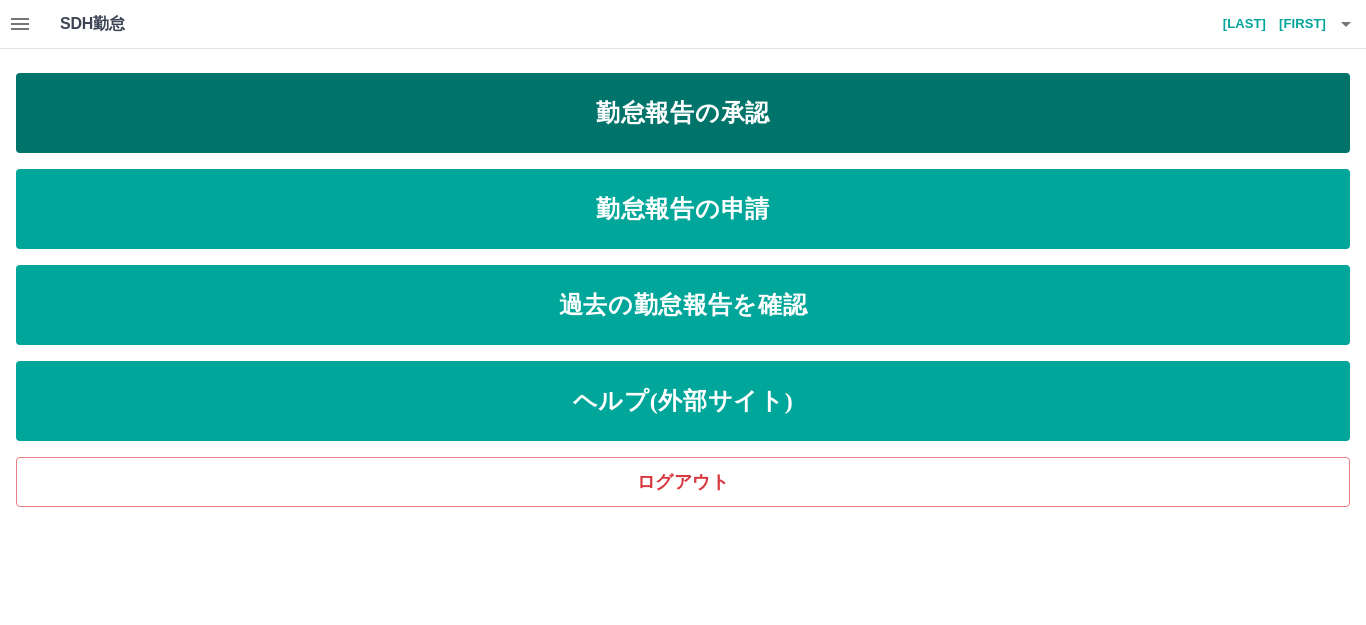 click on "勤怠報告の承認" at bounding box center (683, 113) 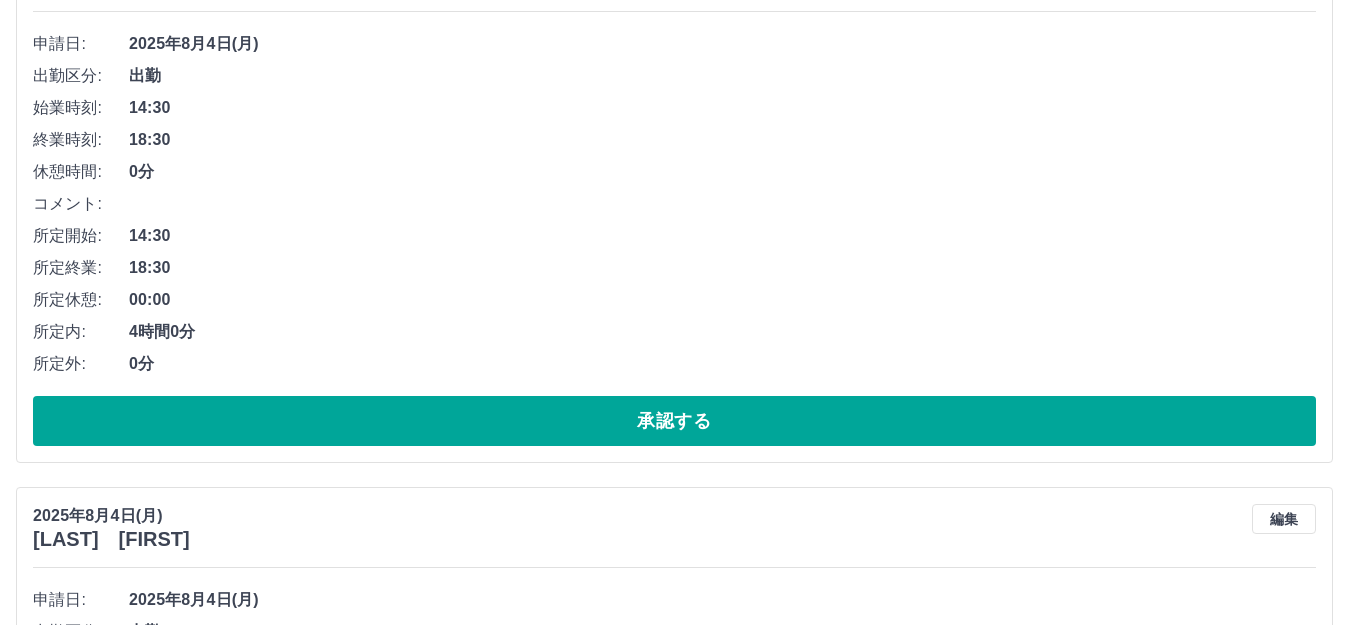 scroll, scrollTop: 0, scrollLeft: 0, axis: both 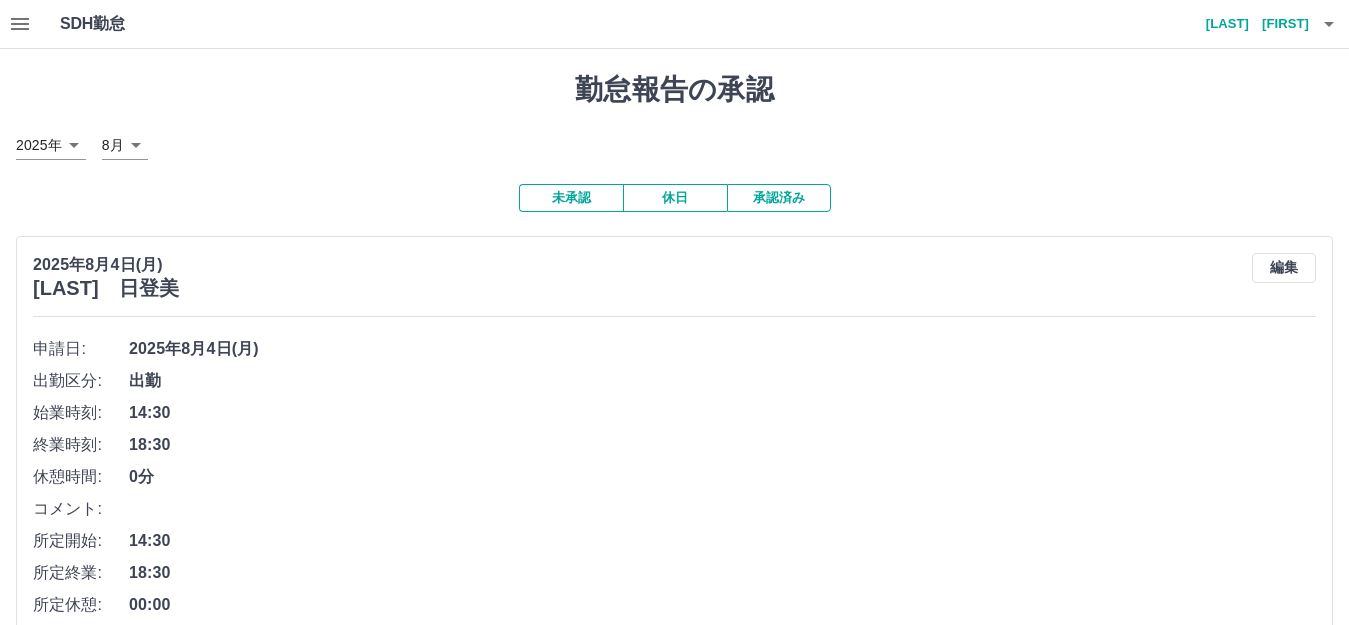 click on "SDH勤怠 [LAST]　[FIRST] 勤怠報告の承認 [DATE] **** 8月 * 未承認 休日 承認済み [DATE](月) [LAST]　日登美 編集 申請日: [DATE](月) 出勤区分: 出勤 始業時刻: 14:30 終業時刻: 18:30 休憩時間: 0分 コメント: 所定開始: 14:30 所定終業: 18:30 所定休憩: 00:00 所定内: 4時間0分 所定外: 0分 承認する [DATE](月) [LAST]　初代 編集 申請日: [DATE](月) 出勤区分: 出勤 始業時刻: 12:30 終業時刻: 16:30 休憩時間: 0分 コメント: 所定開始: 12:30 所定終業: 16:30 所定休憩: 00:00 所定内: 4時間0分 所定外: 0分 承認する [DATE](月) [LAST]　千代子 編集 申請日: [DATE](月) 出勤区分: 出勤 始業時刻: 10:00 終業時刻: 14:00 休憩時間: 0分 コメント: 所定開始: 10:00 所定終業: 14:00 所定休憩: 00:00 所定内: 4時間0分 所定外: 0分 承認する [DATE](月) [LAST]　マキ子 編集 申請日: 出勤区分:" at bounding box center [674, 2017] 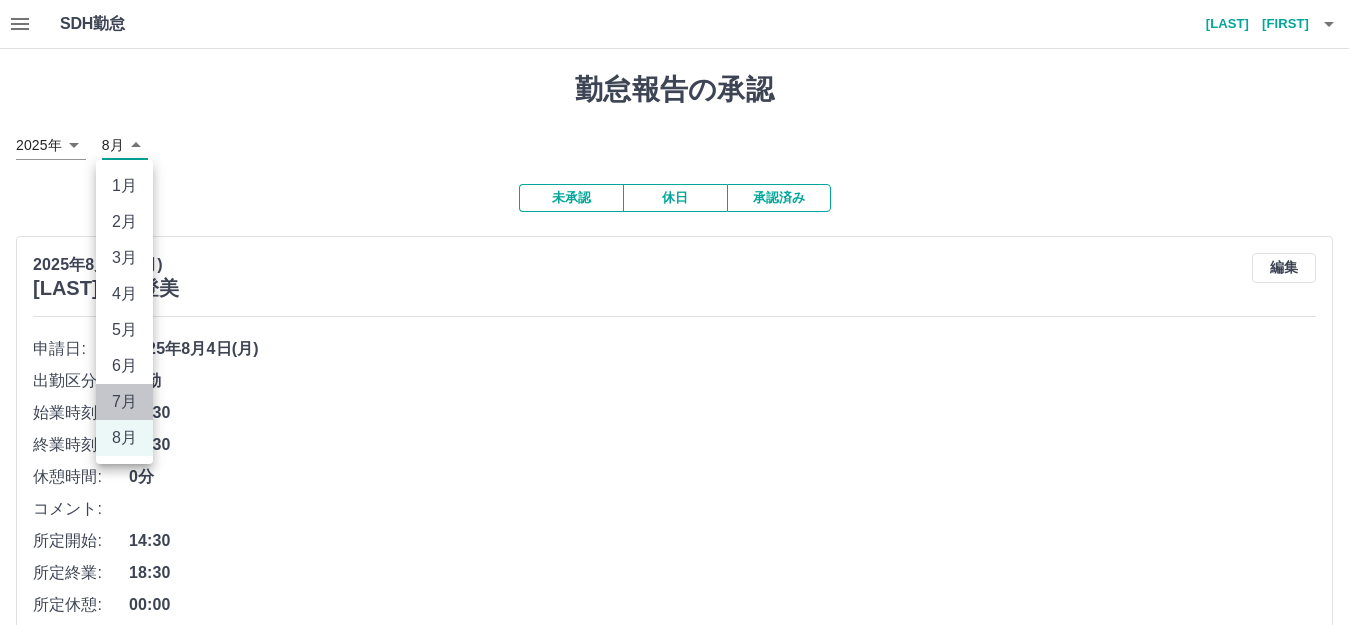 click on "7月" at bounding box center (124, 402) 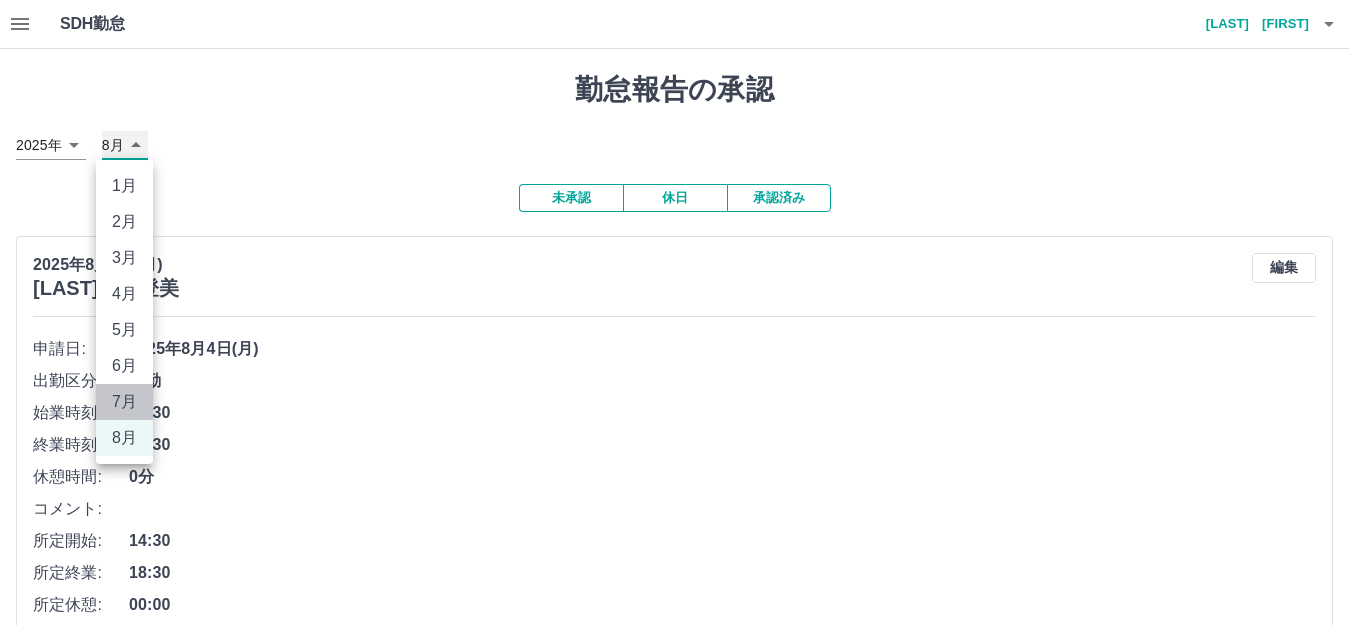 type on "*" 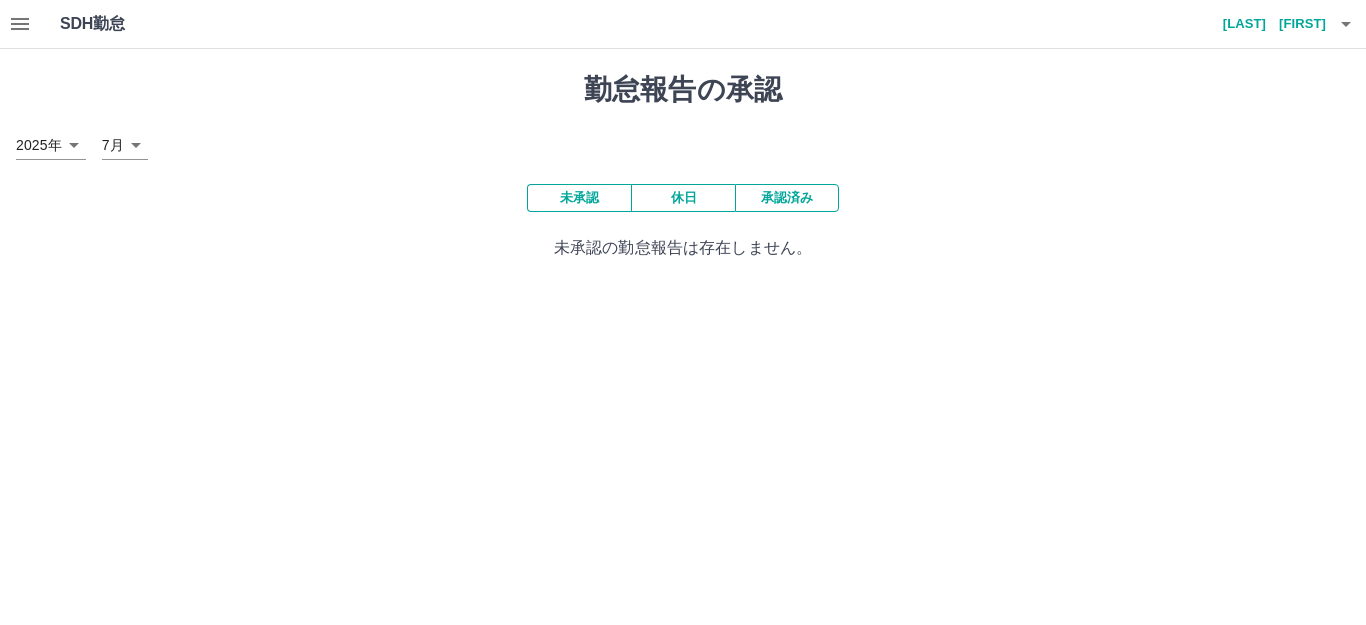 click on "休日" at bounding box center [683, 198] 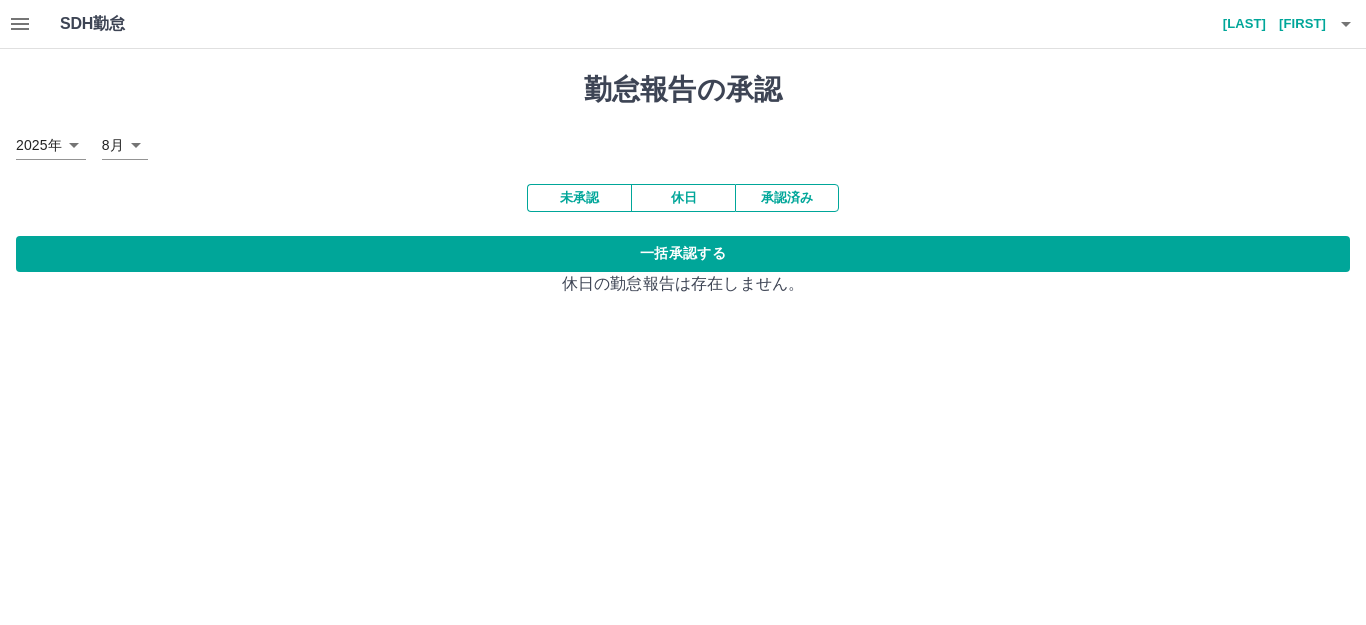 click on "承認済み" at bounding box center [787, 198] 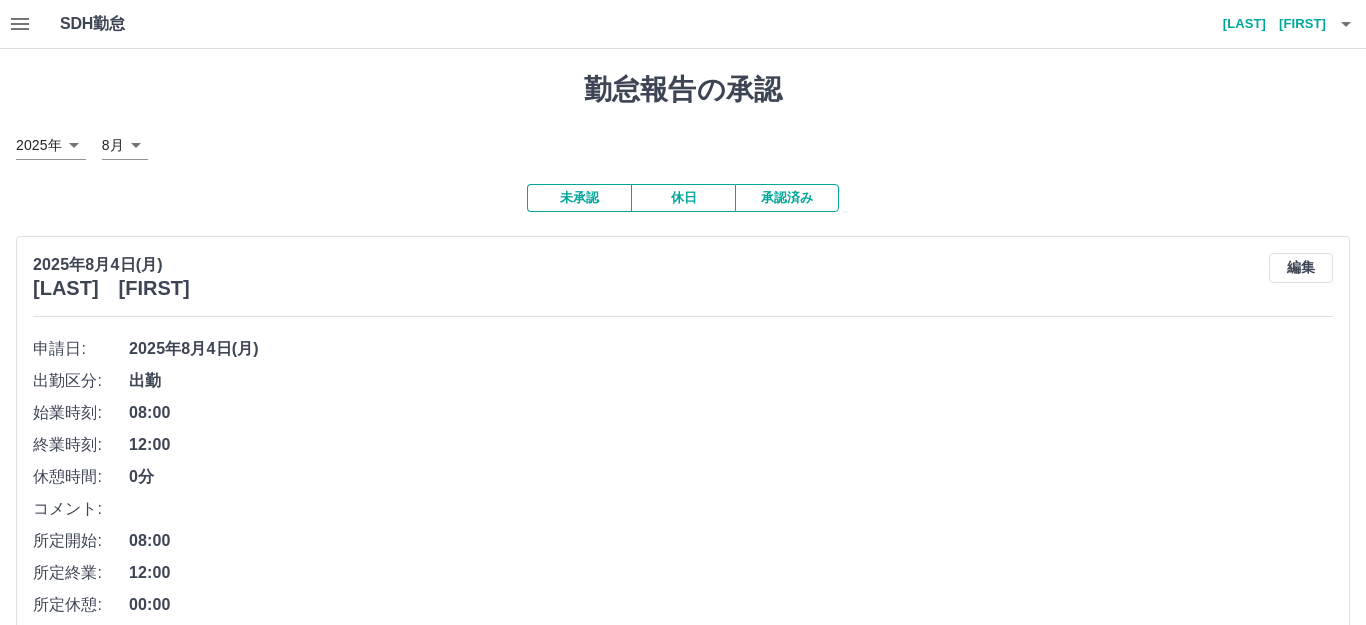 click on "SDH勤怠 [LAST]　[FIRST] 勤怠報告の承認 [DATE] **** 8月 * 未承認 休日 承認済み [DATE](月) [LAST]　ノブ子 編集 申請日: [DATE](月) 出勤区分: 出勤 始業時刻: 08:00 終業時刻: 12:00 休憩時間: 0分 コメント: 所定開始: 08:00 所定終業: 12:00 所定休憩: 00:00 所定内: 4時間0分 所定外: 0分 承認済 [DATE](月) [LAST]　ノブ子 編集 申請日: [DATE](月) 出勤区分: 出勤 始業時刻: 08:30 終業時刻: 12:30 休憩時間: 0分 コメント: 所定開始: 08:30 所定終業: 12:30 所定休憩: 00:00 所定内: 4時間0分 所定外: 0分 承認済 [DATE](土) [LAST]　奈津美 AM承認待 申請日: [DATE](土) 出勤区分: 振出 始業時刻: 12:00 終業時刻: 19:00 休憩時間: 45分 コメント: 8/5の振出、居残り児童対応のため 所定開始: 12:00 所定終業: 19:00 所定休憩: 00:45 所定内: 6時間15分 所定外: 0分 承認済 [DATE](金) 出勤" at bounding box center (683, 2065) 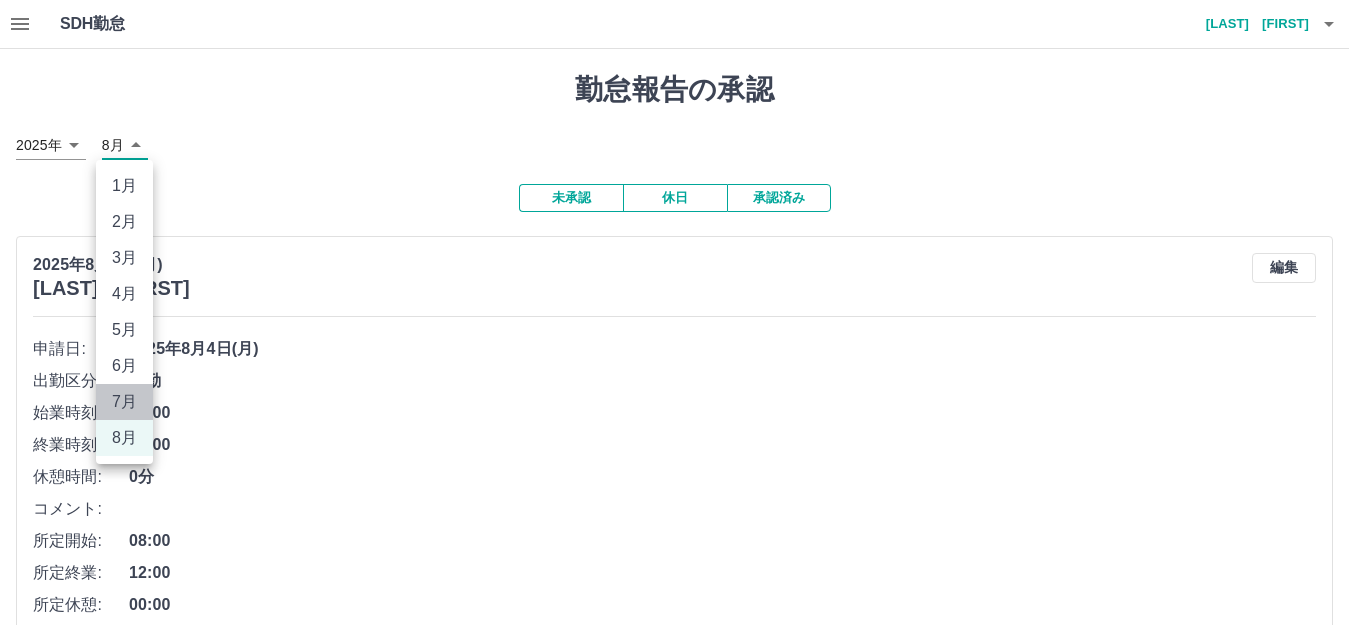 click on "7月" at bounding box center [124, 402] 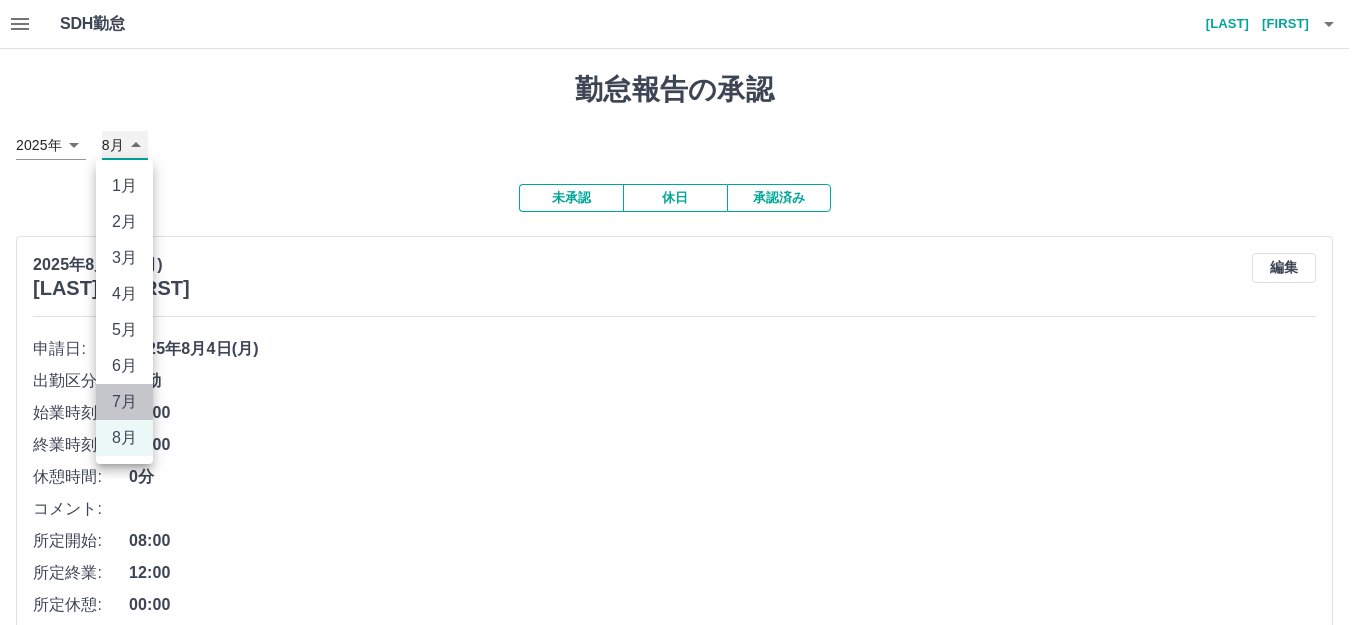 type on "*" 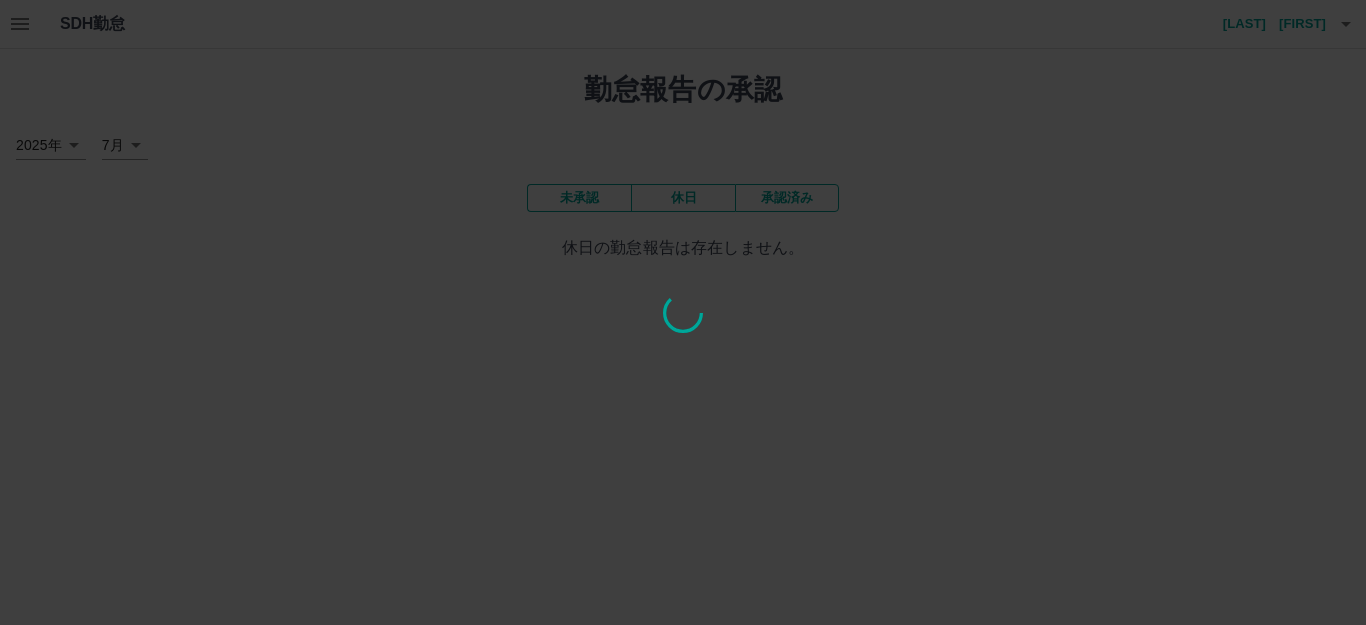 click at bounding box center [683, 312] 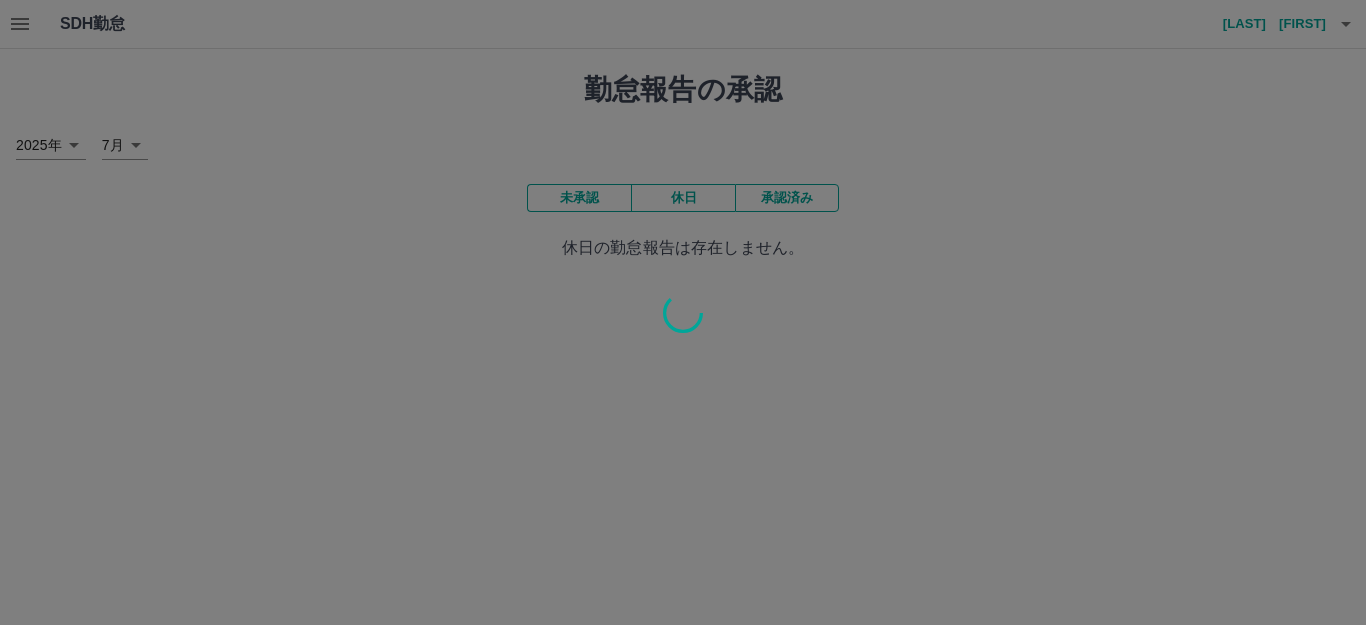 click at bounding box center (683, 312) 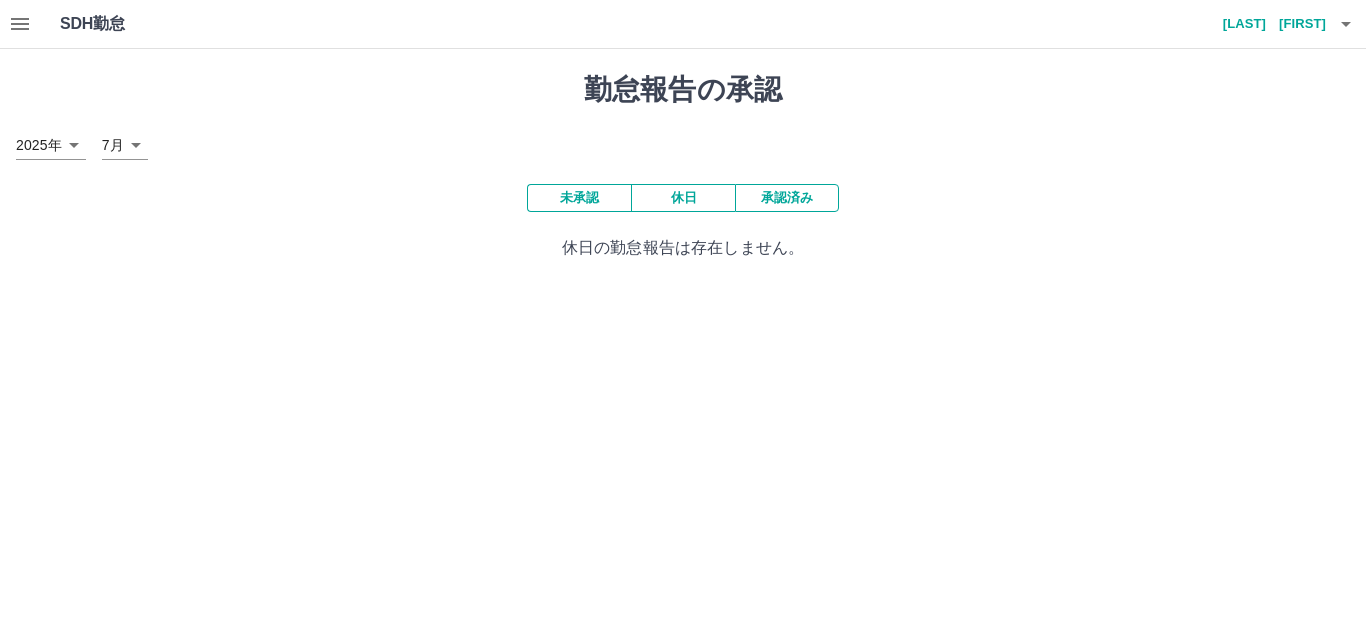 click 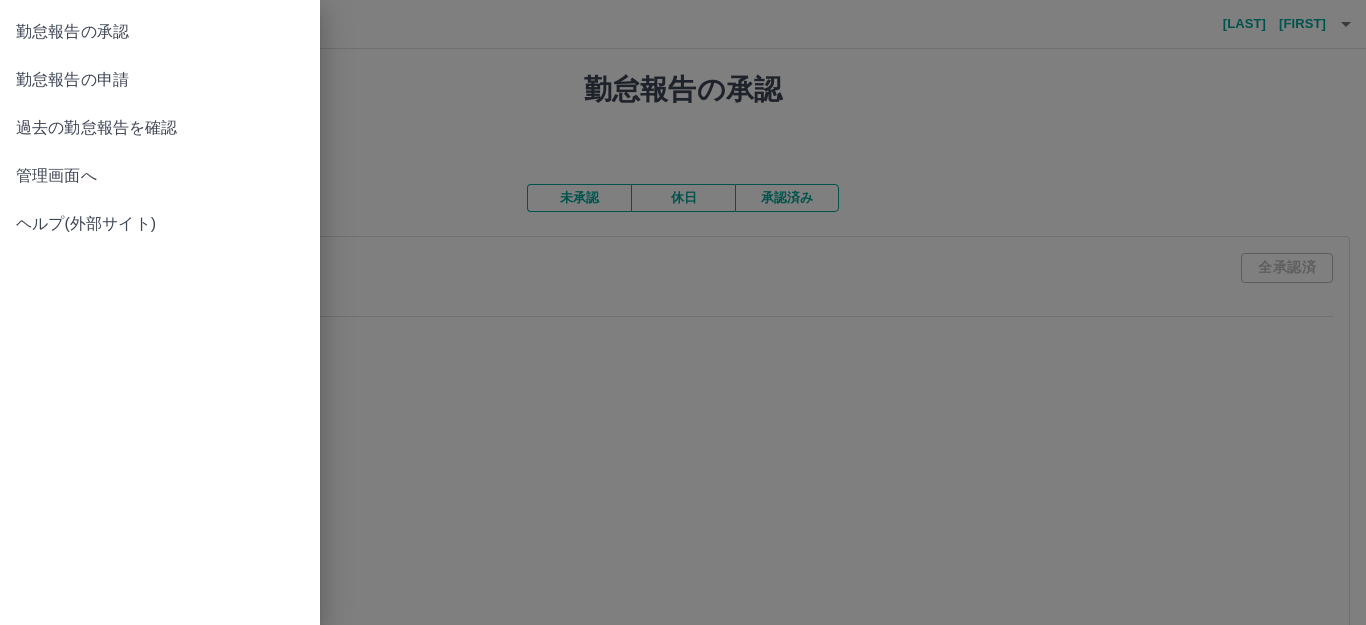 click on "過去の勤怠報告を確認" at bounding box center [160, 128] 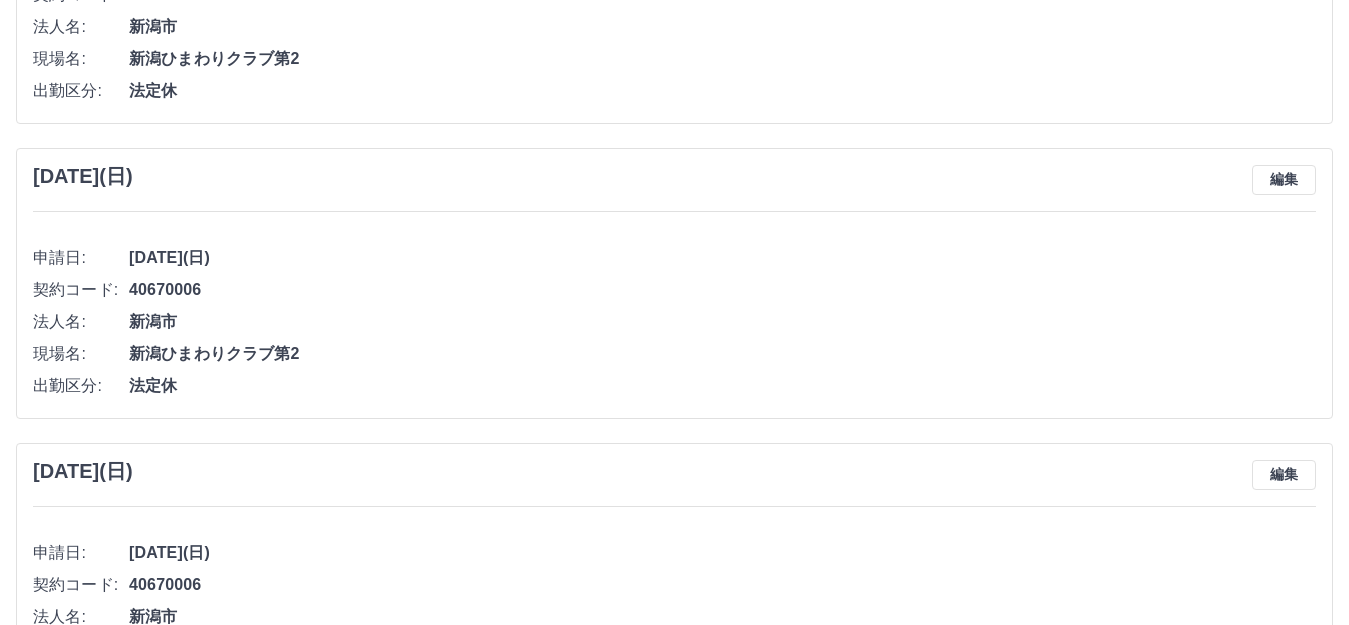 scroll, scrollTop: 0, scrollLeft: 0, axis: both 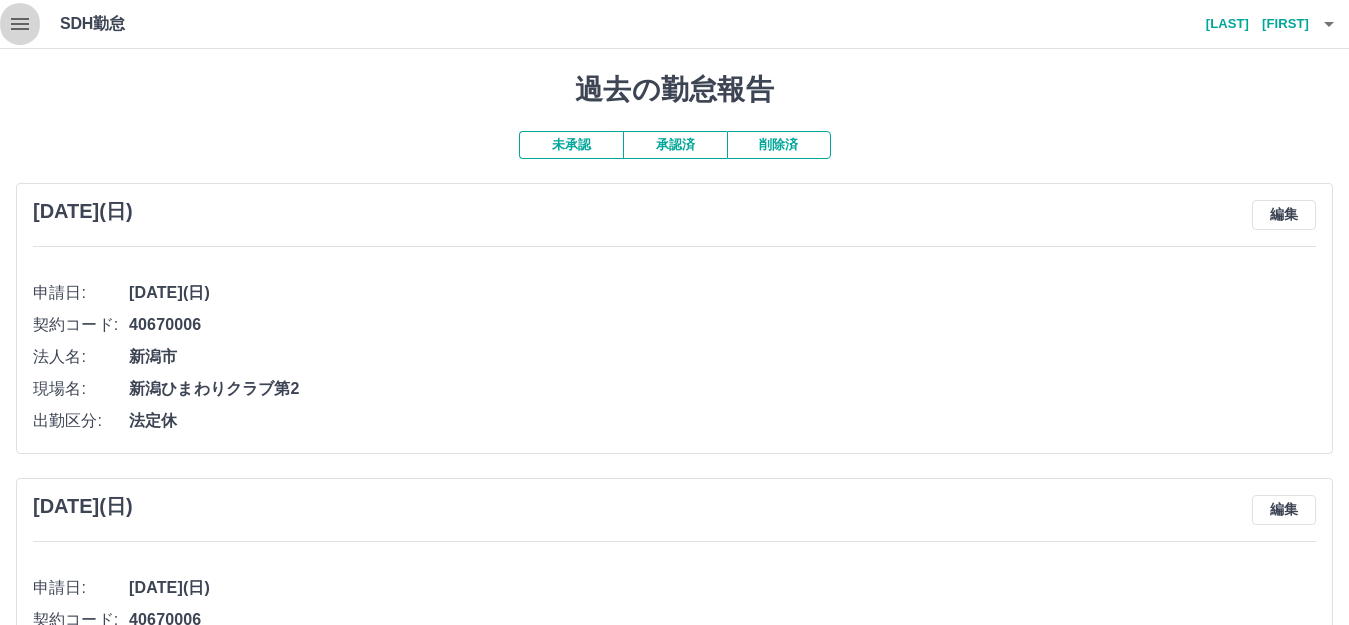 click 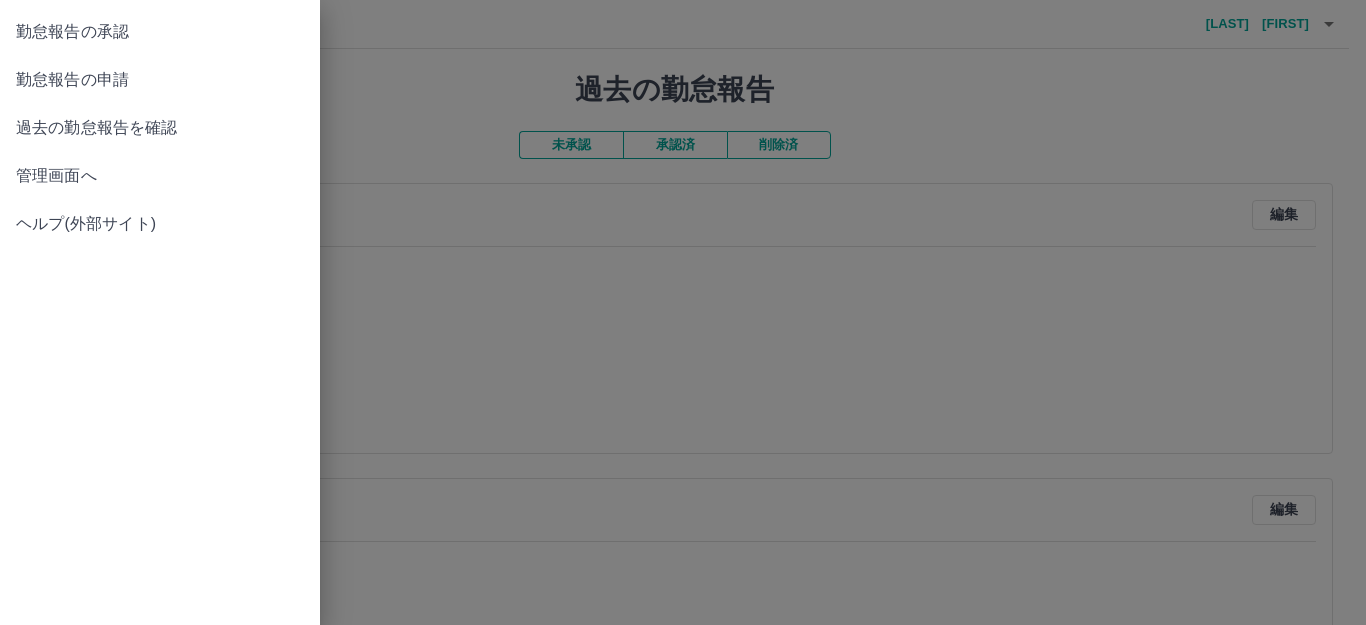 click on "勤怠報告の承認" at bounding box center [160, 32] 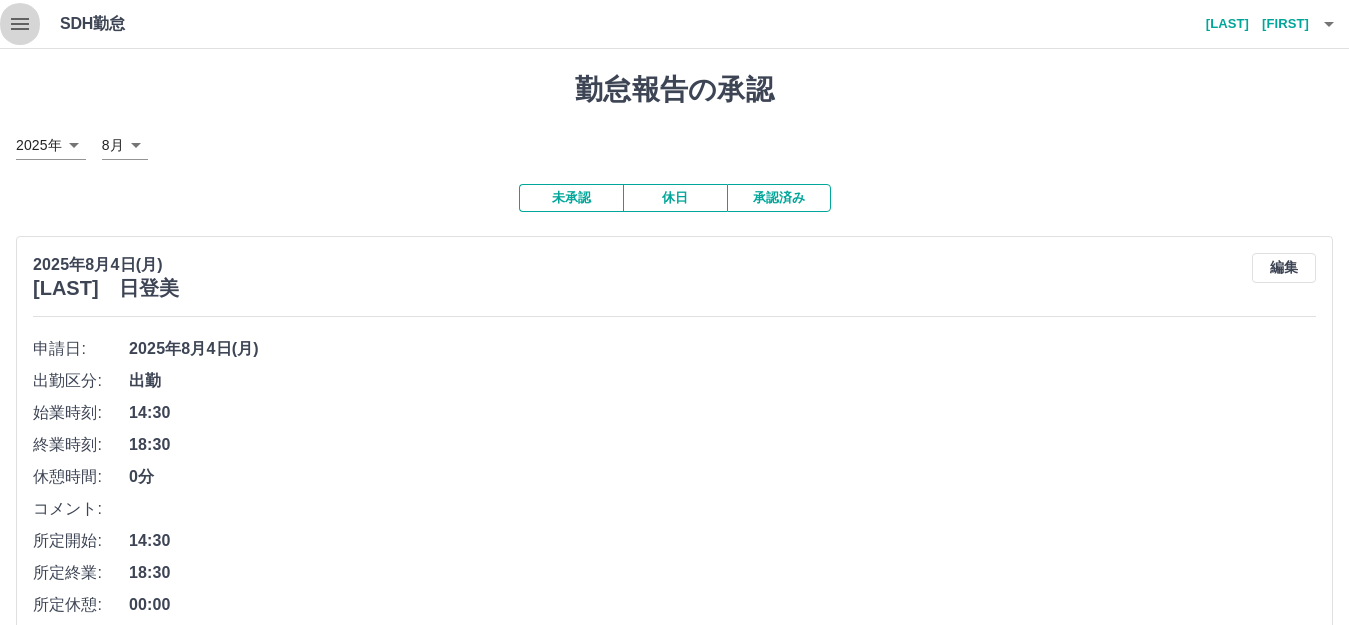 click 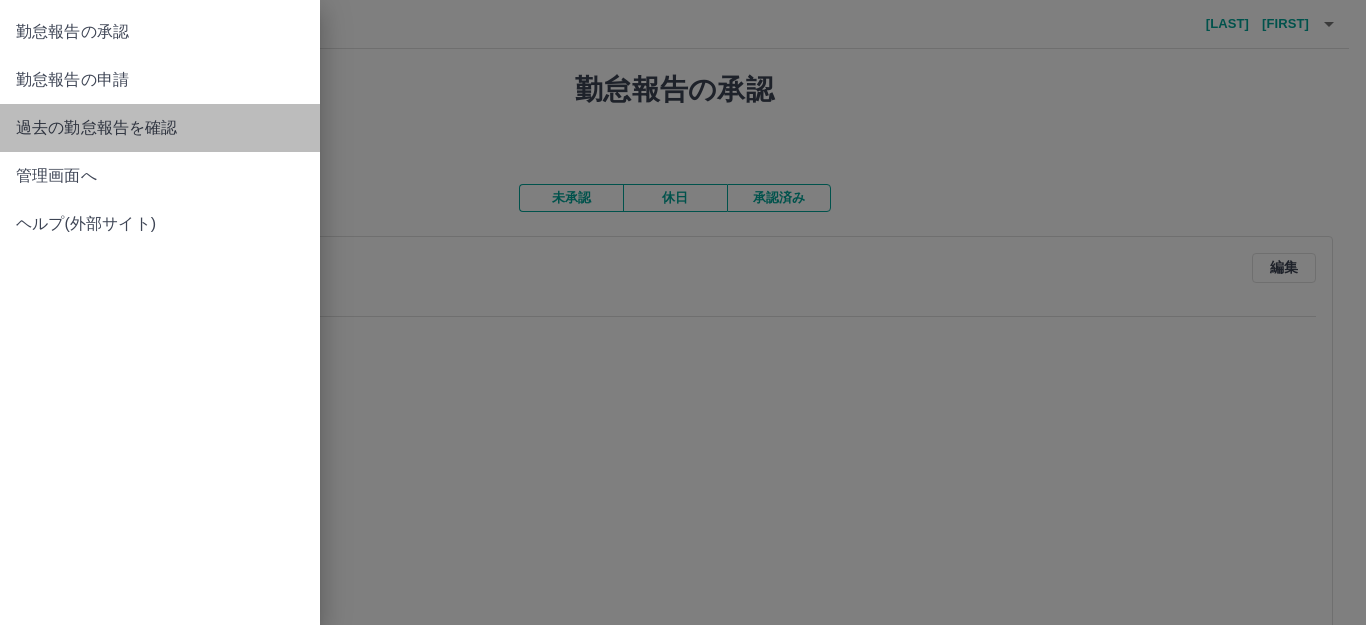 click on "過去の勤怠報告を確認" at bounding box center [160, 128] 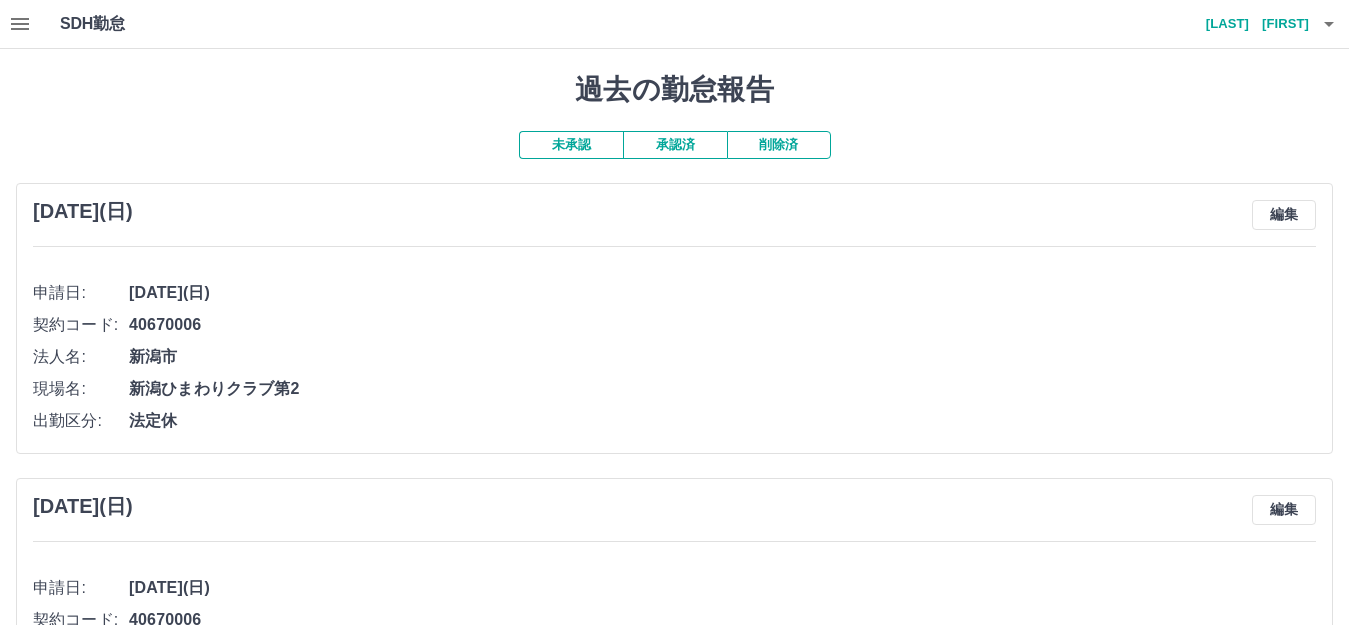 click on "未承認" at bounding box center [571, 145] 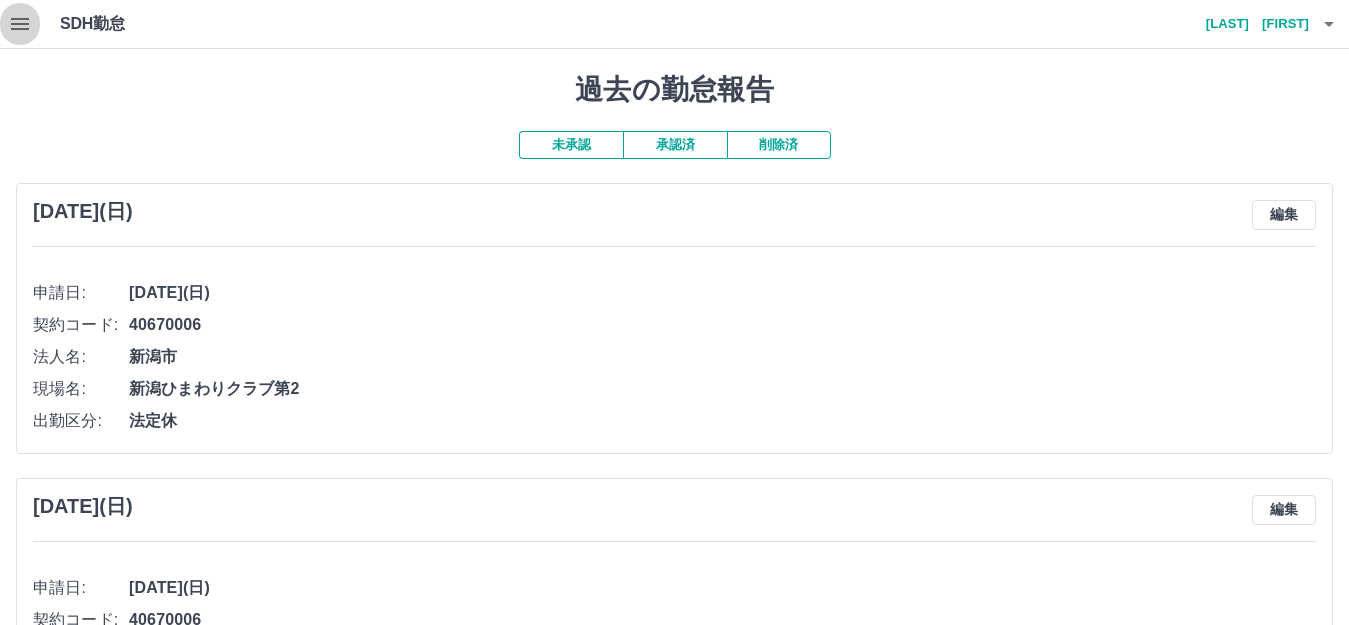 click 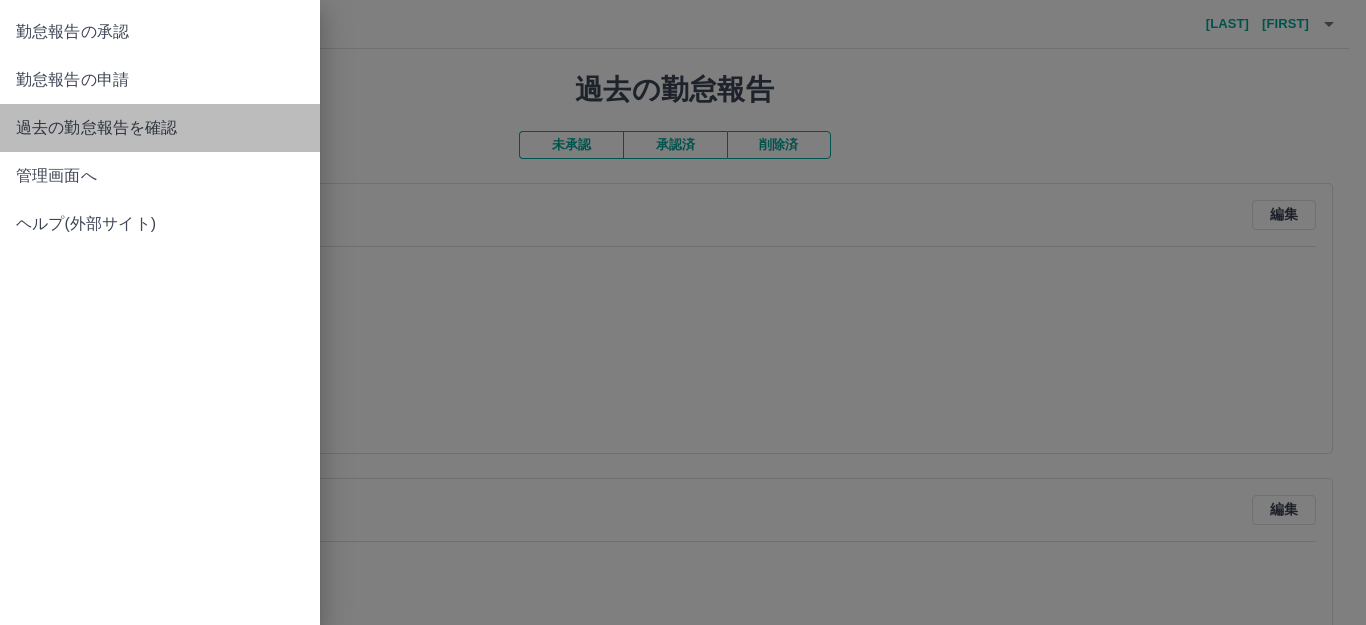 click on "過去の勤怠報告を確認" at bounding box center [160, 128] 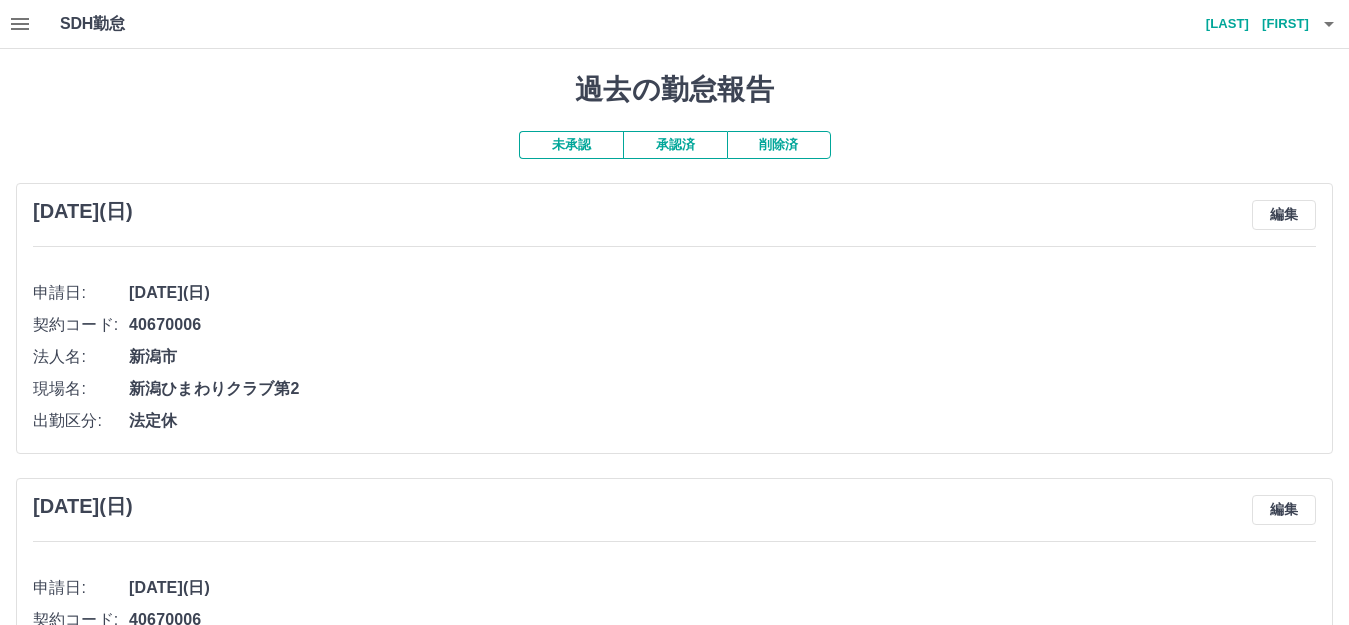 click on "承認済" at bounding box center (675, 145) 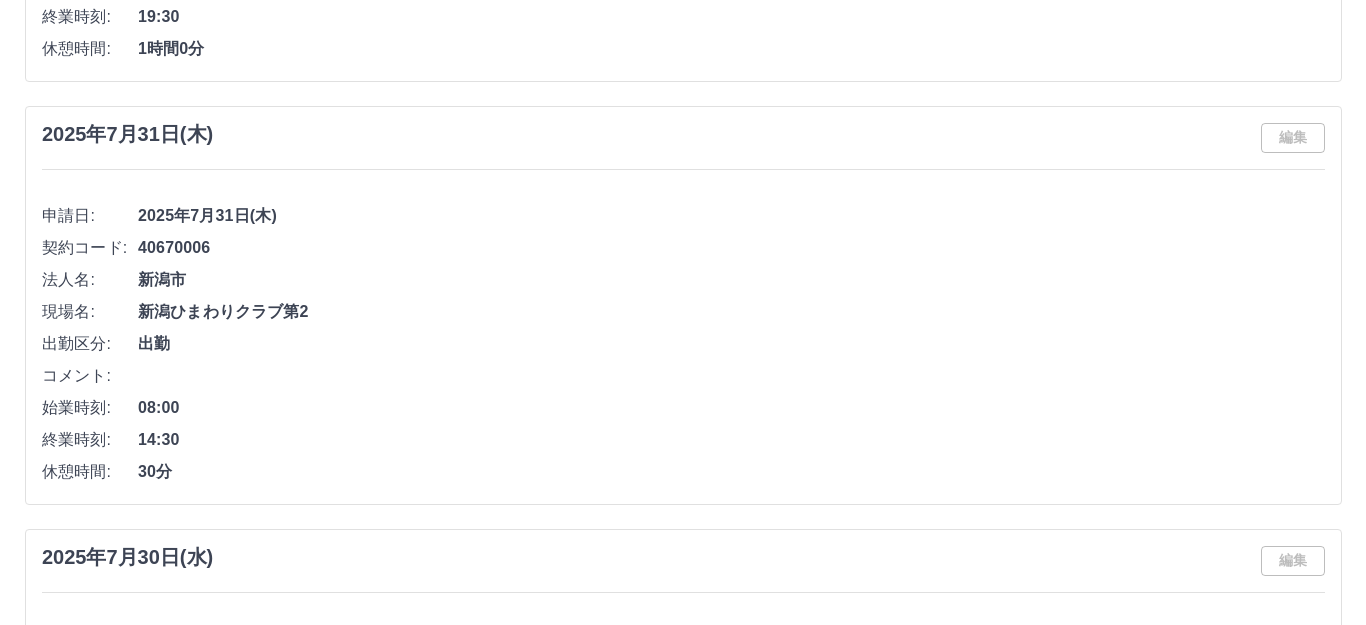 scroll, scrollTop: 0, scrollLeft: 0, axis: both 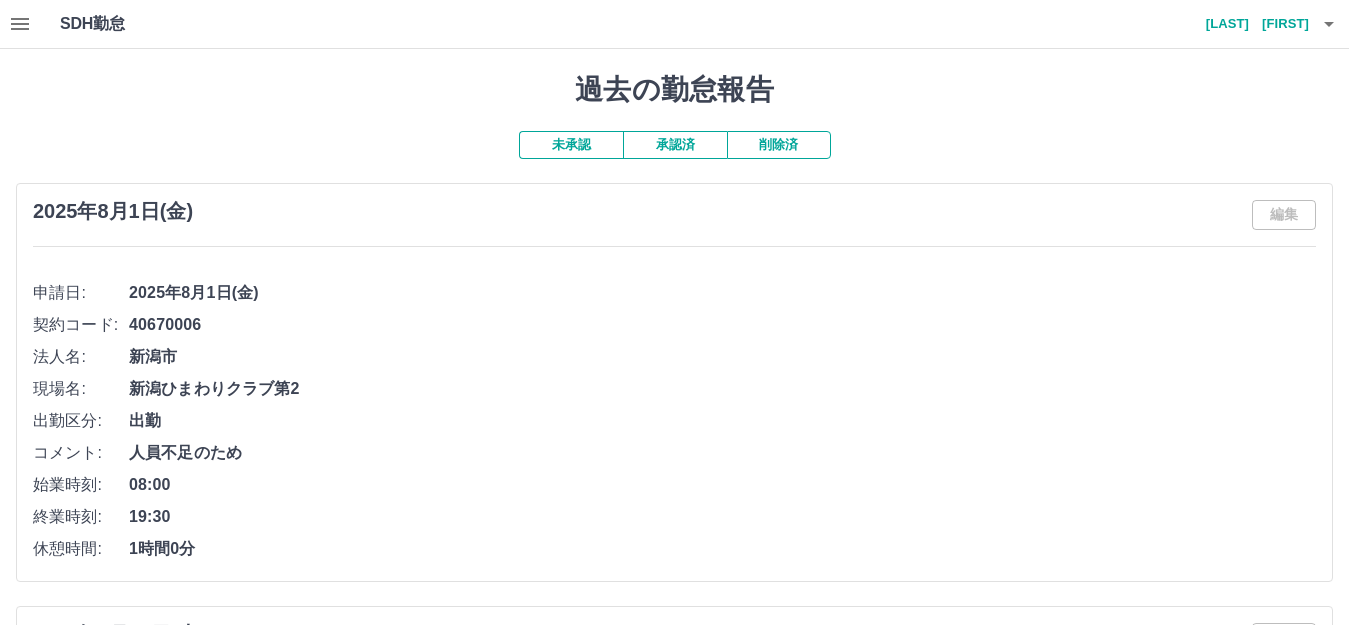 click 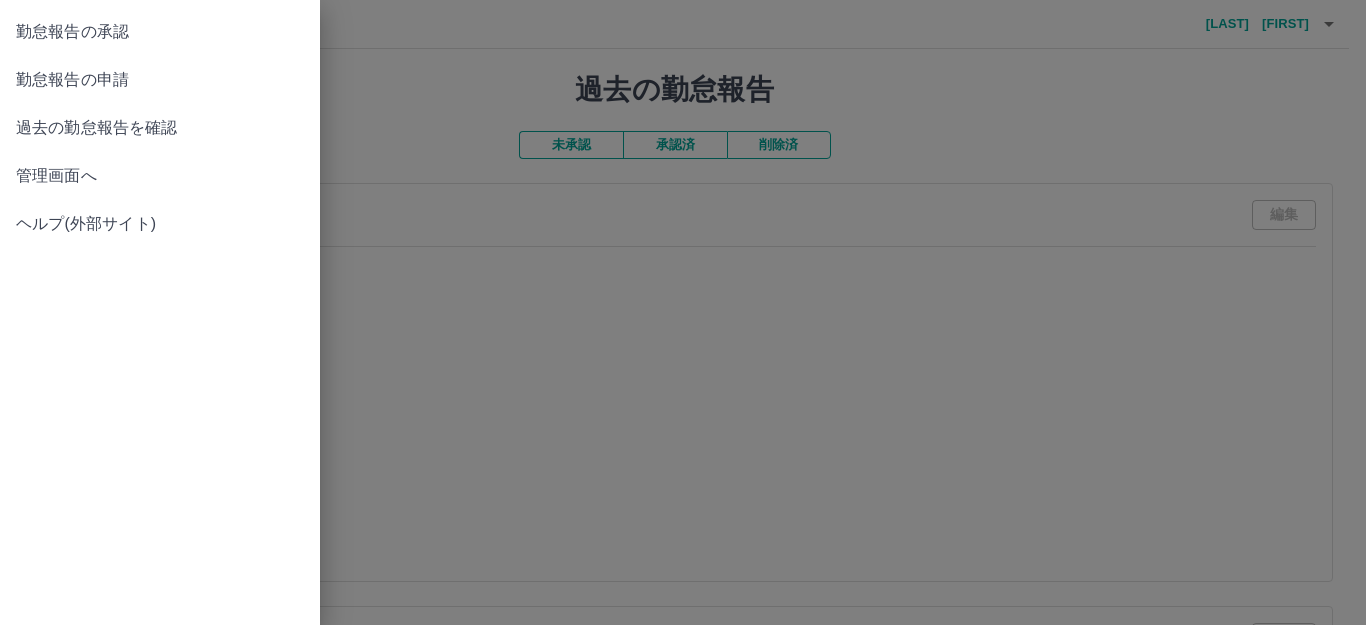 drag, startPoint x: 396, startPoint y: 337, endPoint x: 382, endPoint y: 290, distance: 49.0408 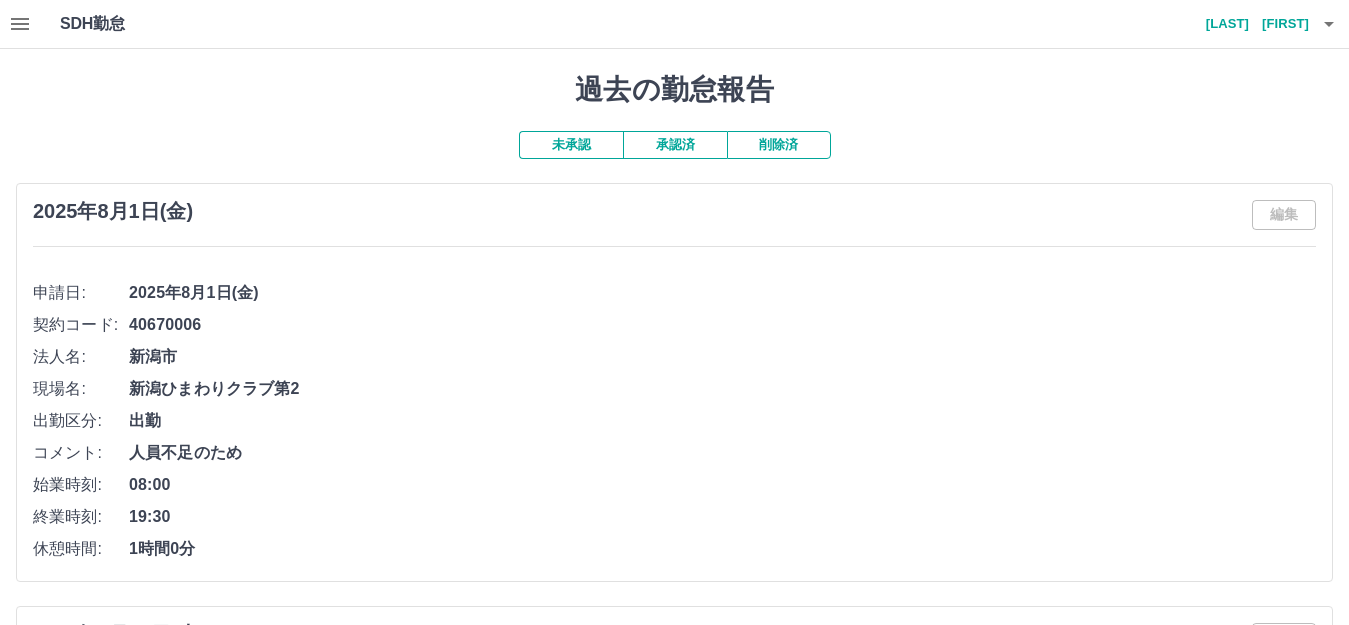 click 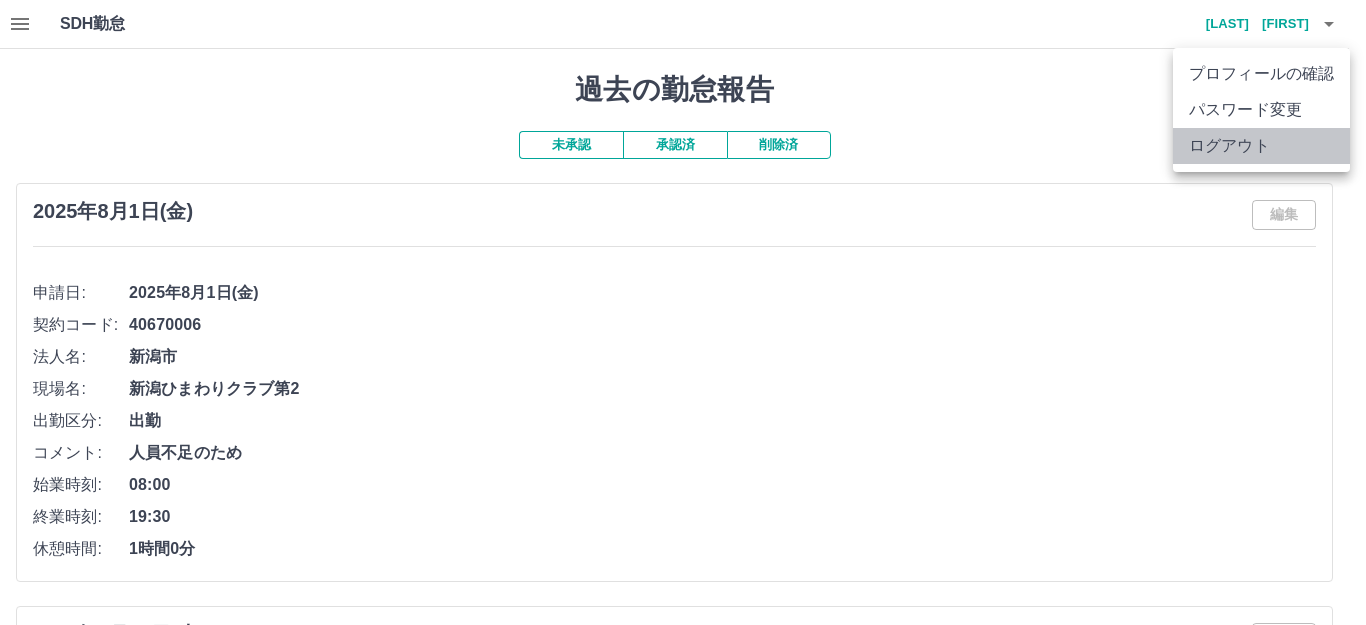 click on "ログアウト" at bounding box center [1261, 146] 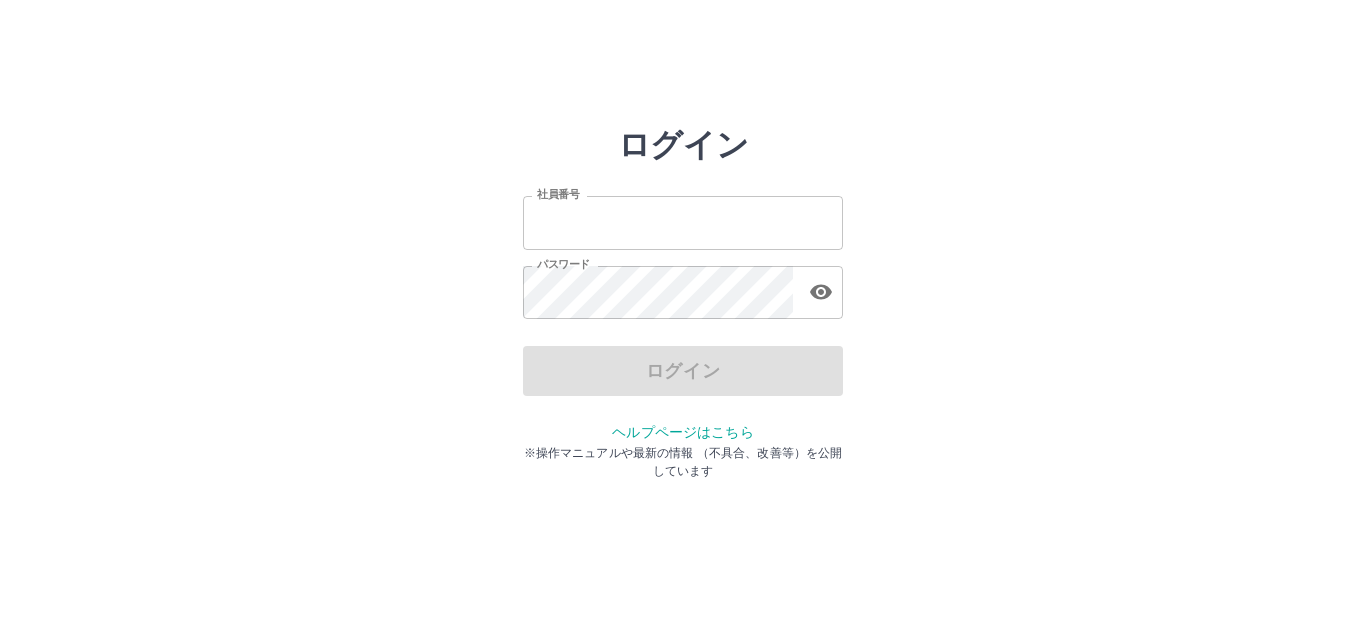 scroll, scrollTop: 0, scrollLeft: 0, axis: both 